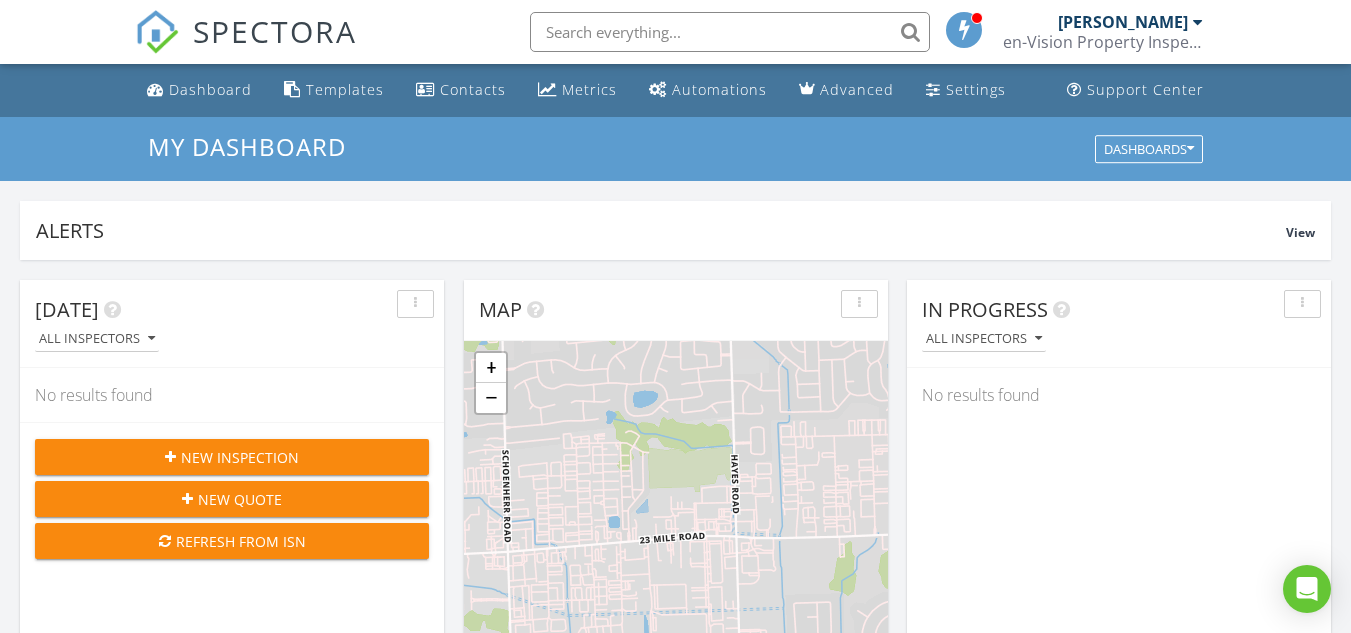 scroll, scrollTop: 0, scrollLeft: 0, axis: both 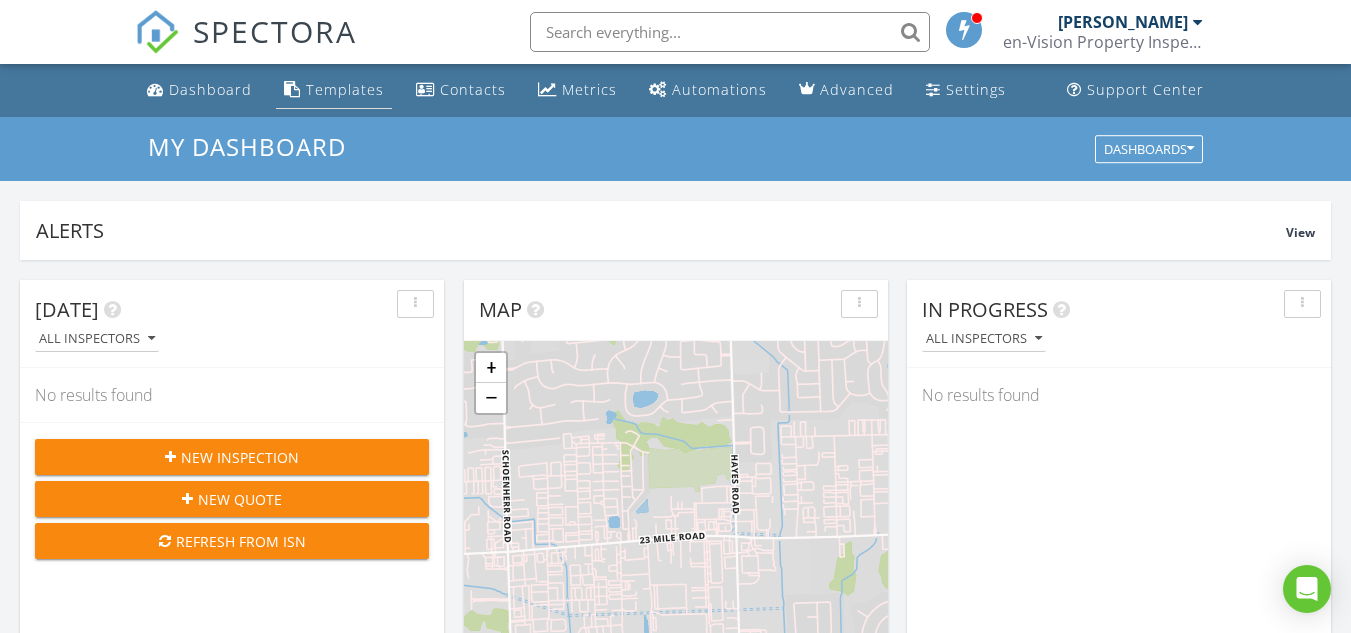 click on "Templates" at bounding box center [345, 89] 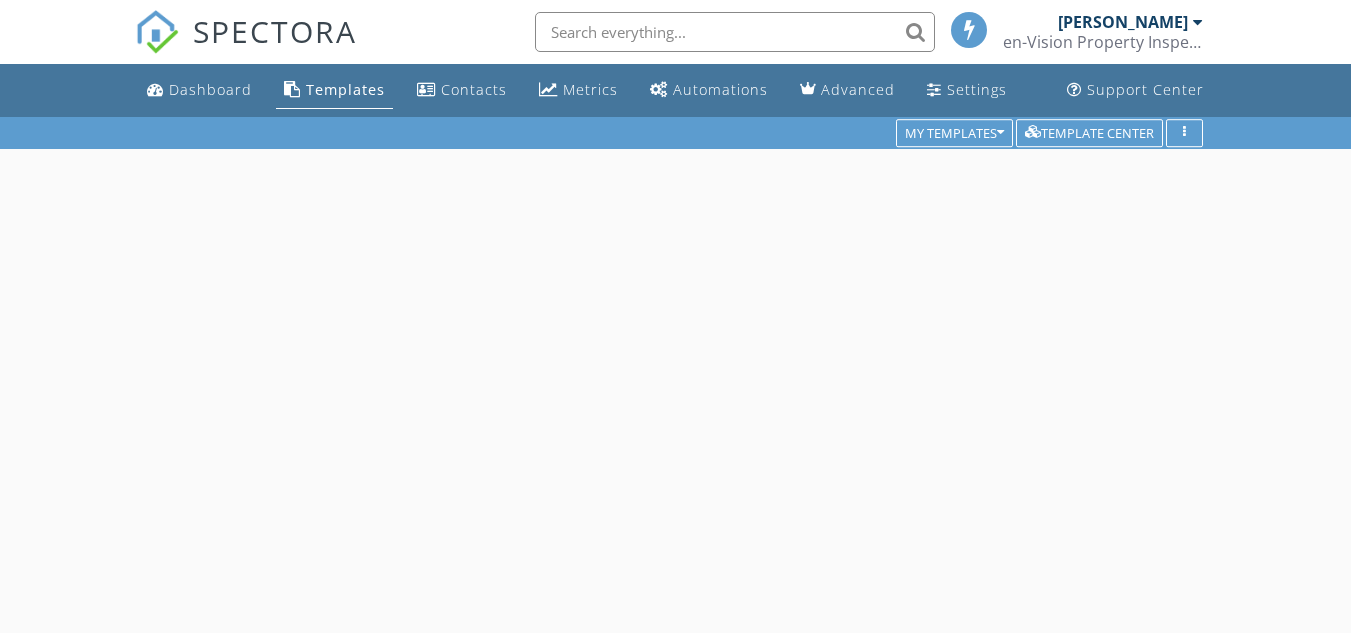 scroll, scrollTop: 0, scrollLeft: 0, axis: both 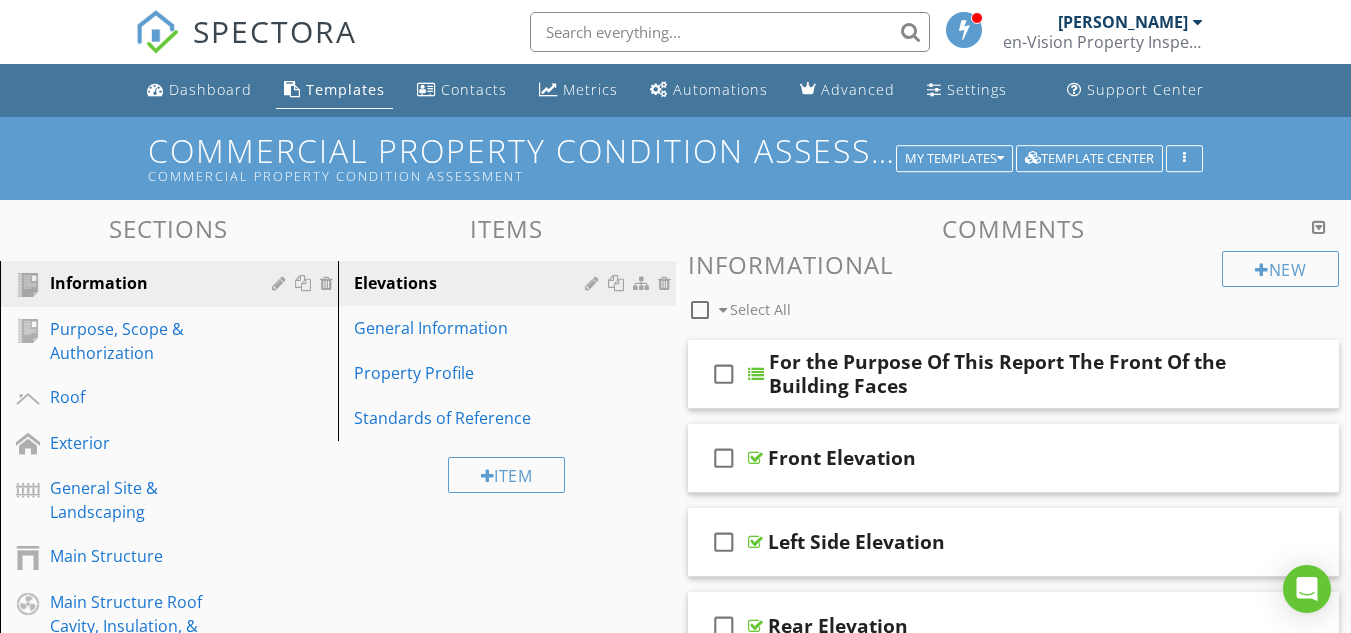 click on "Commercial Property Condition Assessment
Commercial Property Condition Assessment" at bounding box center (675, 158) 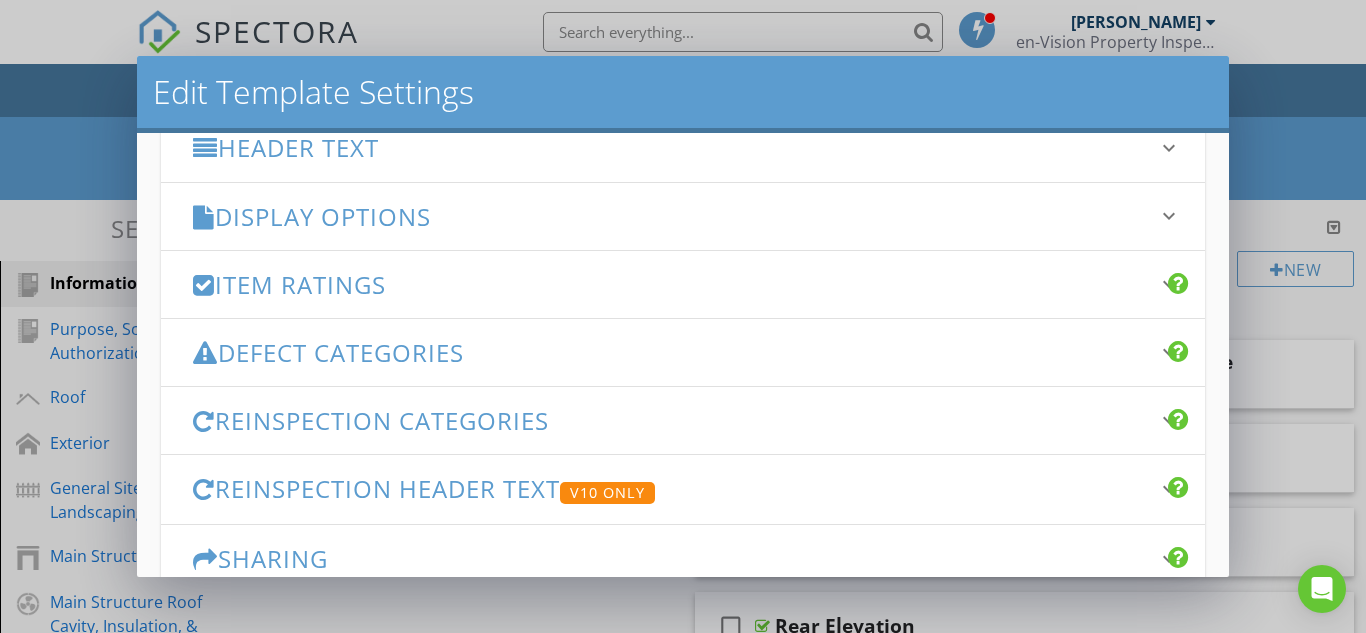 scroll, scrollTop: 258, scrollLeft: 0, axis: vertical 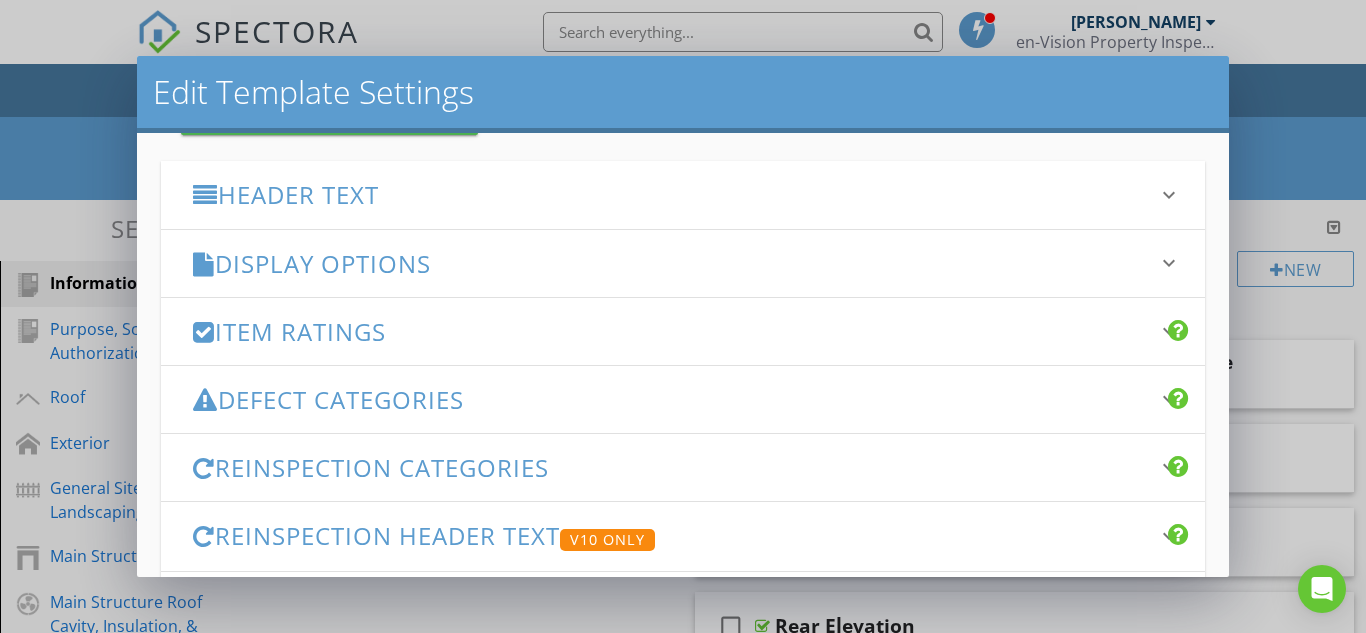 click on "Display Options" at bounding box center (671, 263) 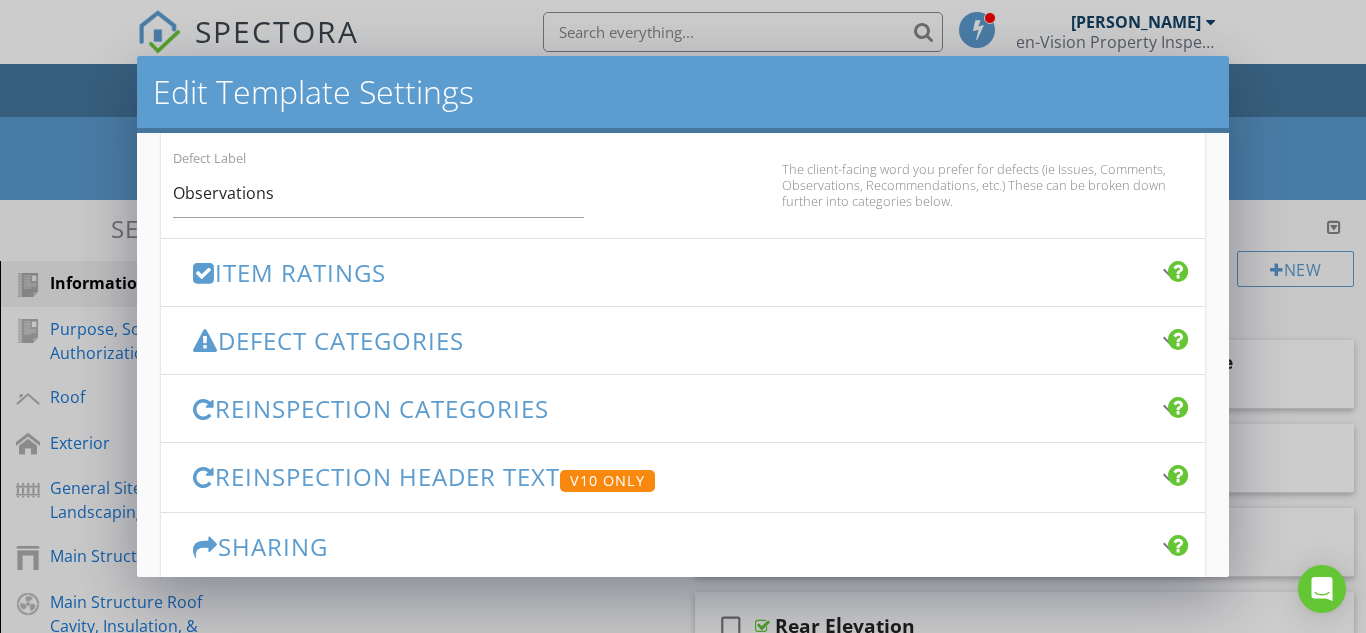 scroll, scrollTop: 1425, scrollLeft: 0, axis: vertical 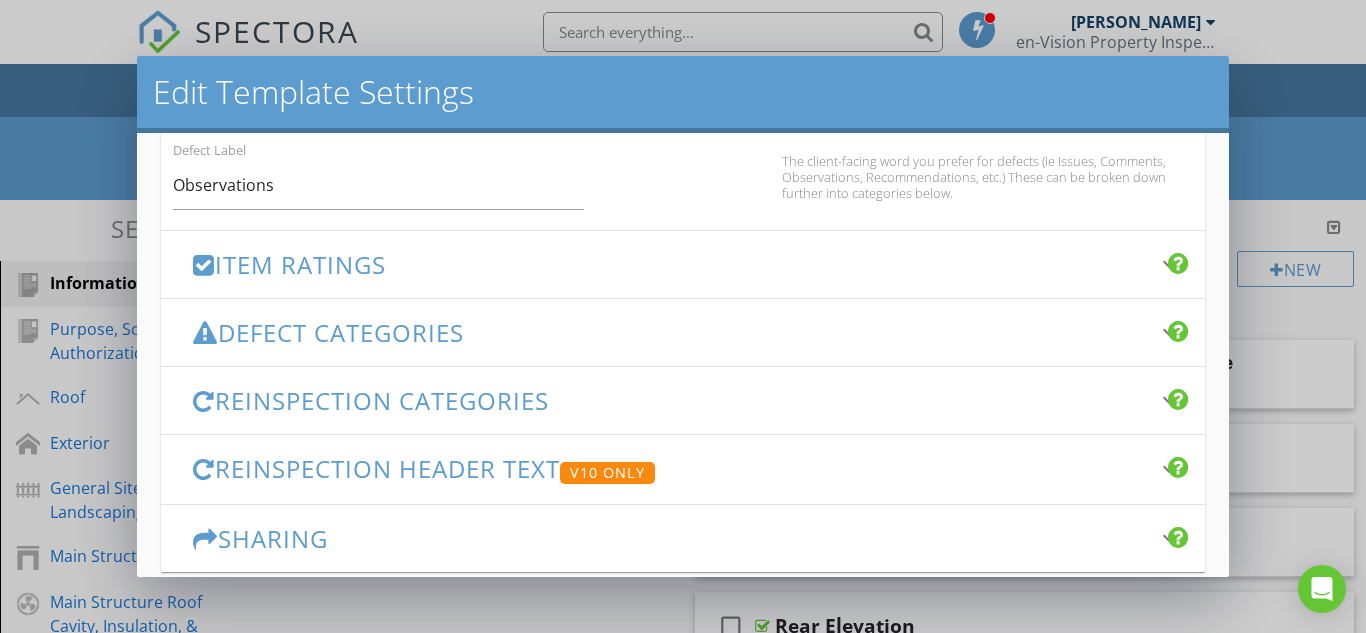 click at bounding box center (204, 265) 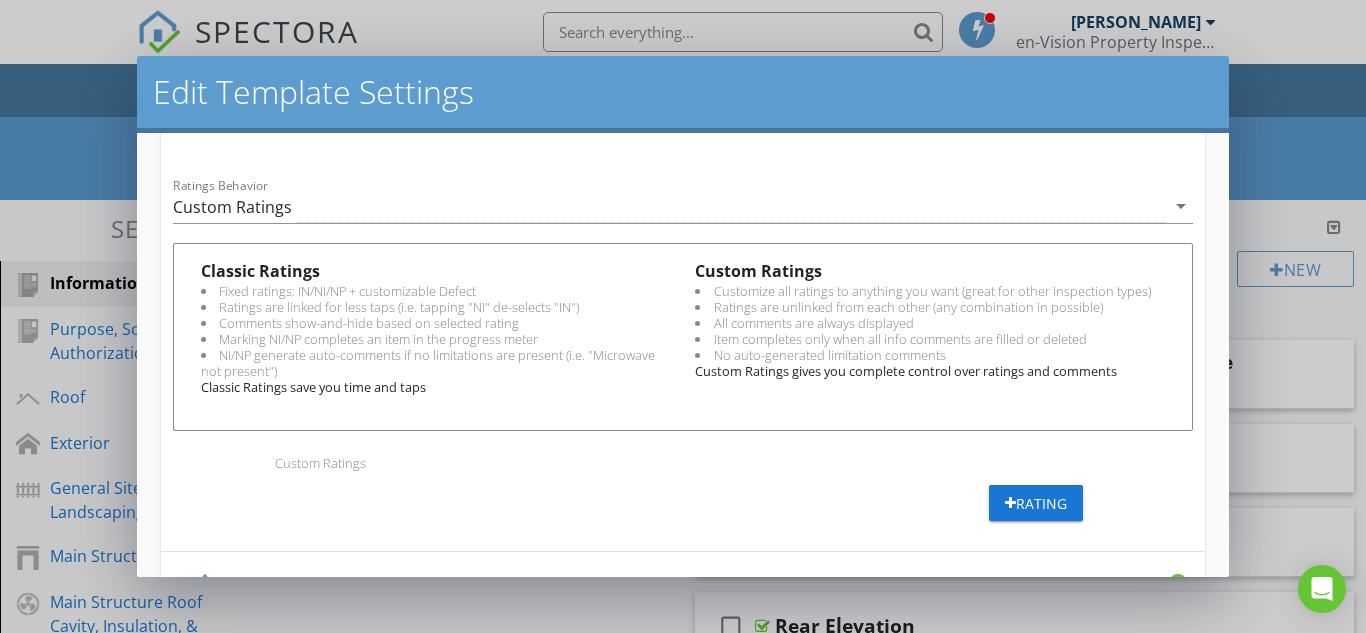 scroll, scrollTop: 954, scrollLeft: 0, axis: vertical 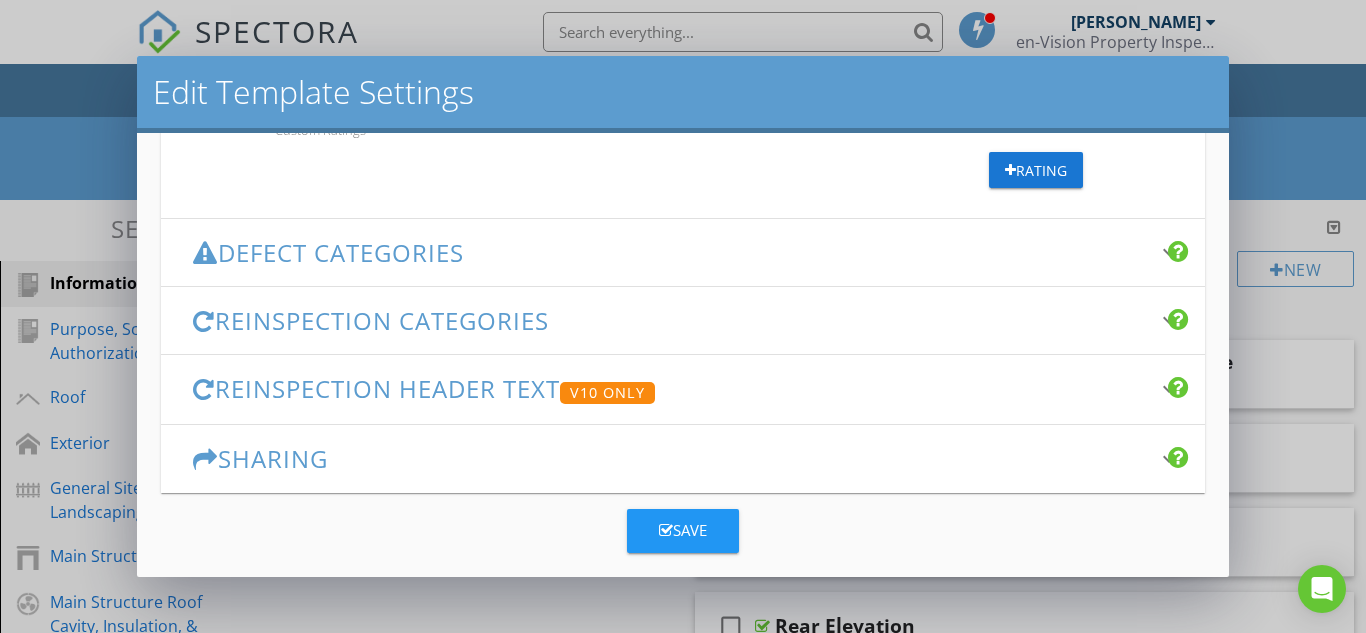click at bounding box center [205, 253] 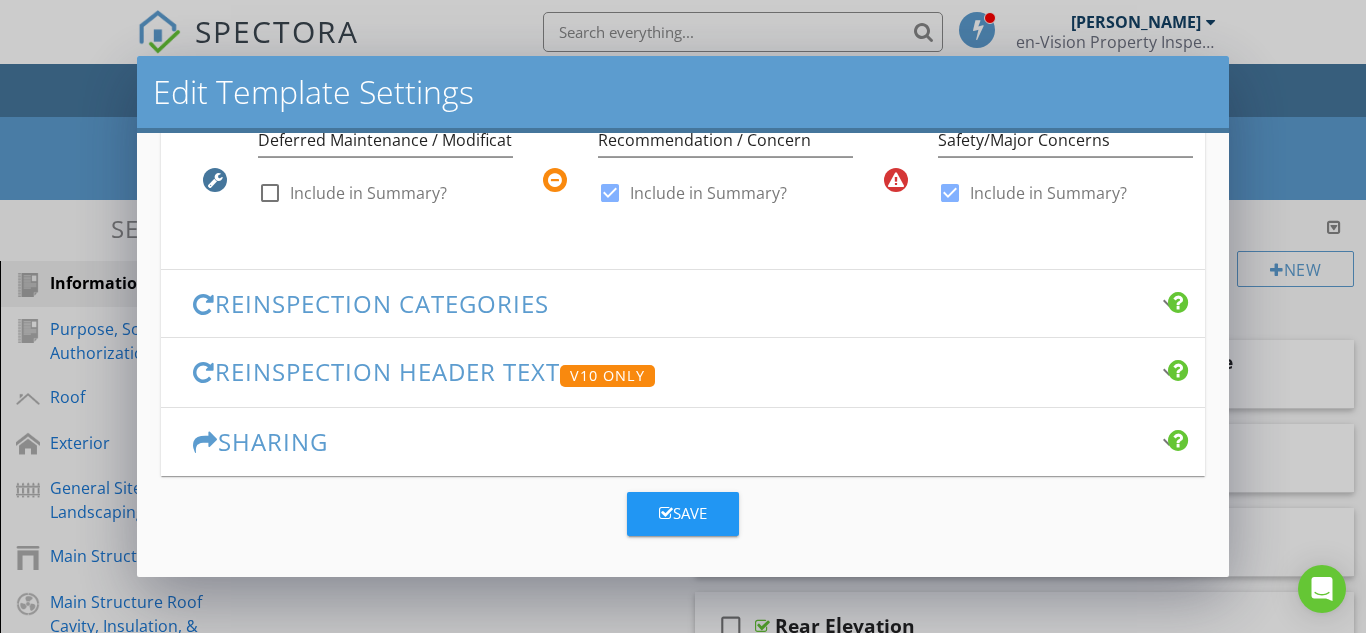 scroll, scrollTop: 723, scrollLeft: 0, axis: vertical 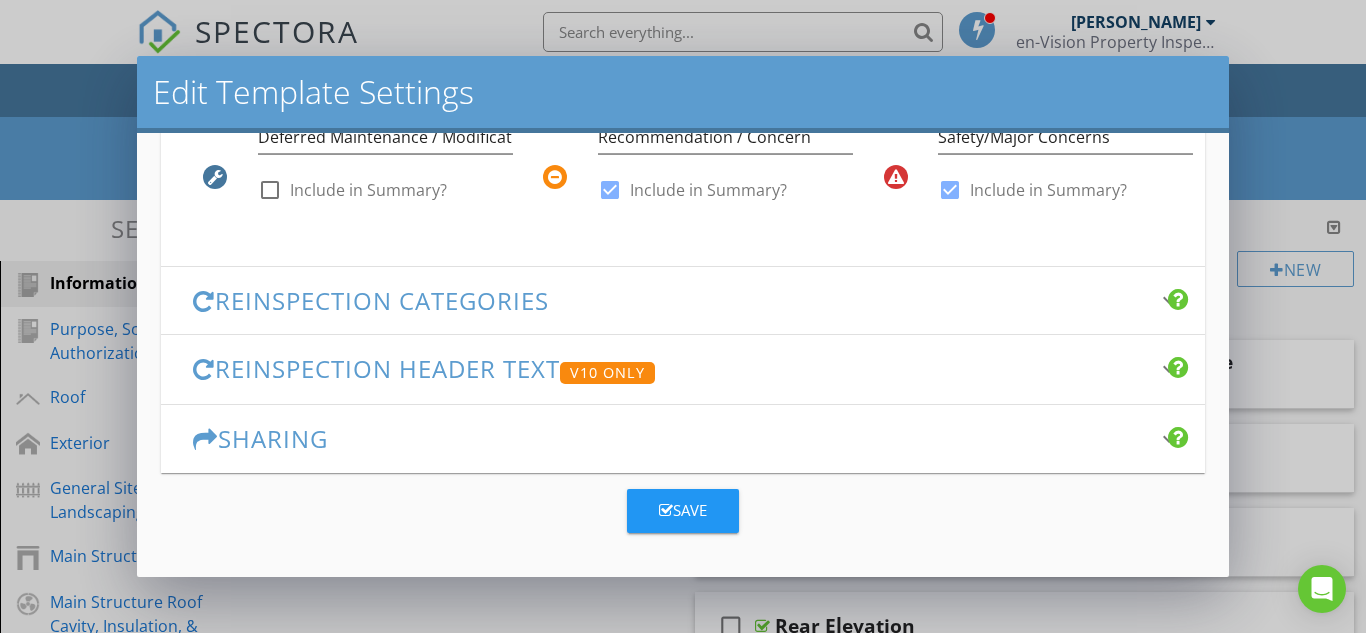 click at bounding box center (204, 301) 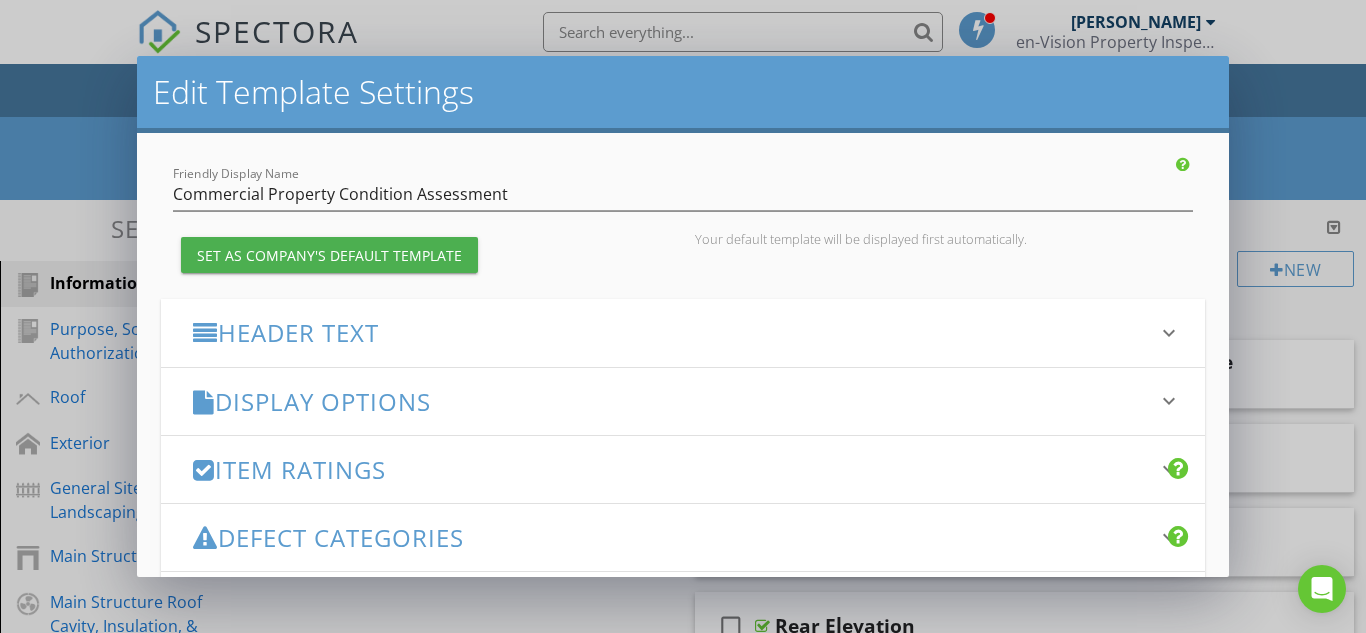scroll, scrollTop: 167, scrollLeft: 0, axis: vertical 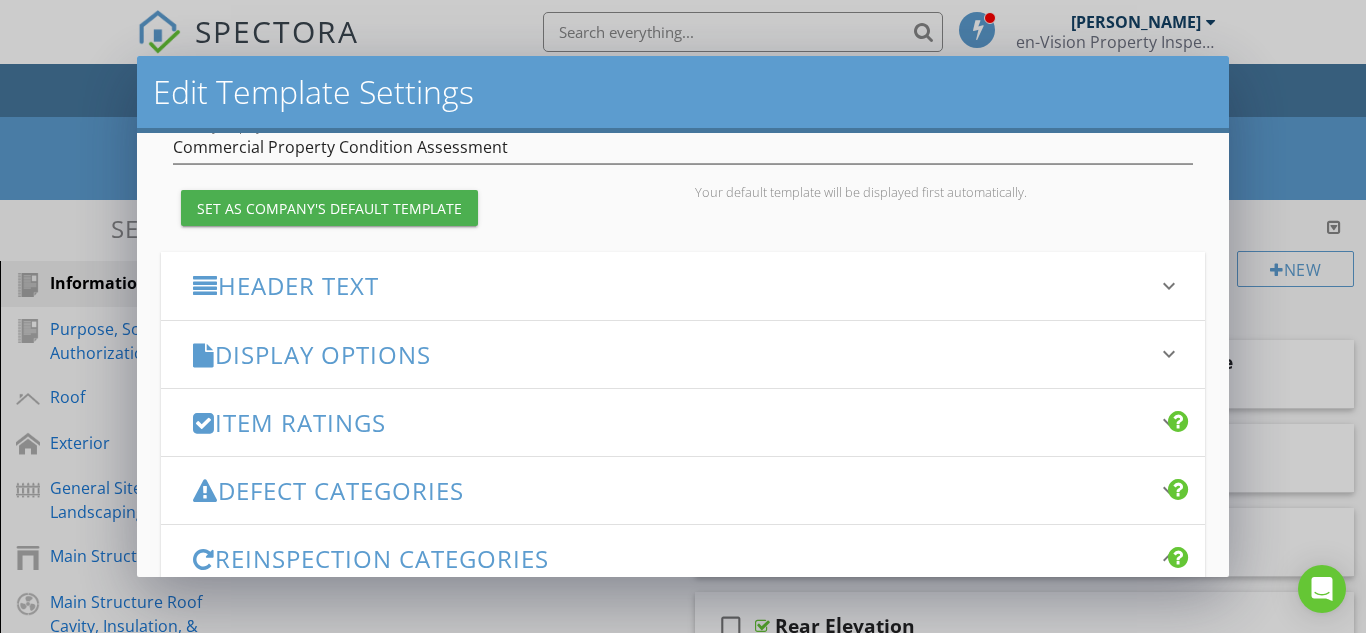 click on "Header Text" at bounding box center [671, 285] 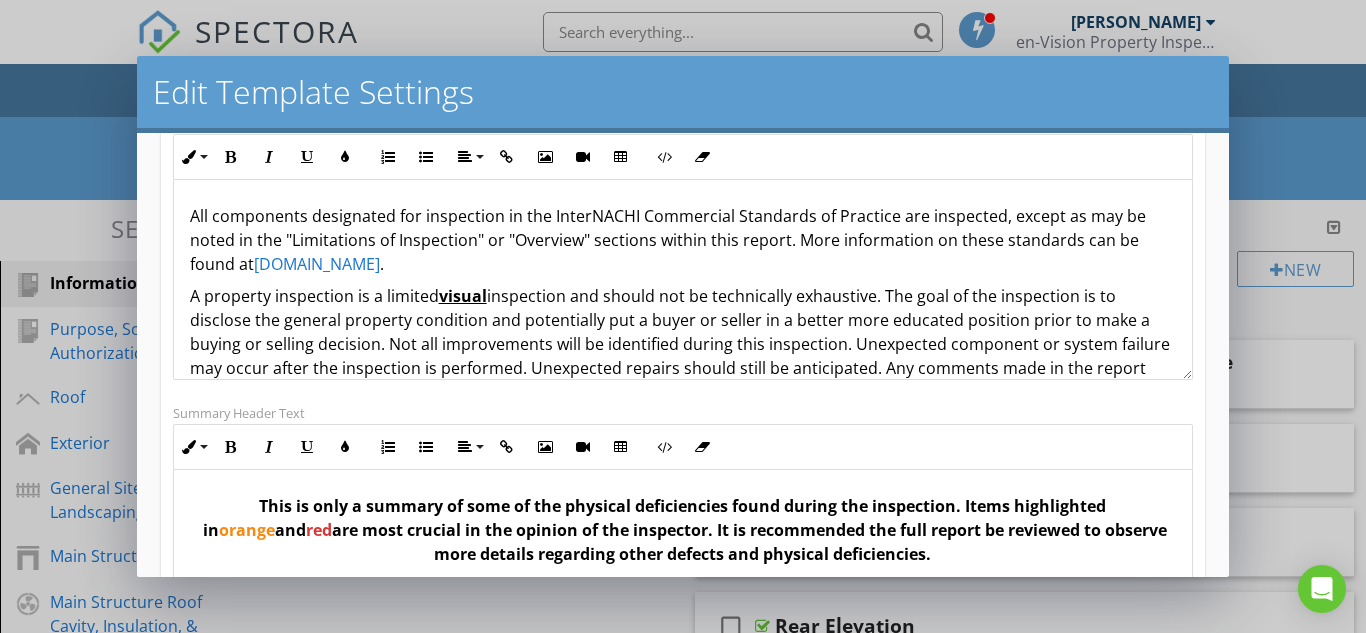 scroll, scrollTop: 333, scrollLeft: 0, axis: vertical 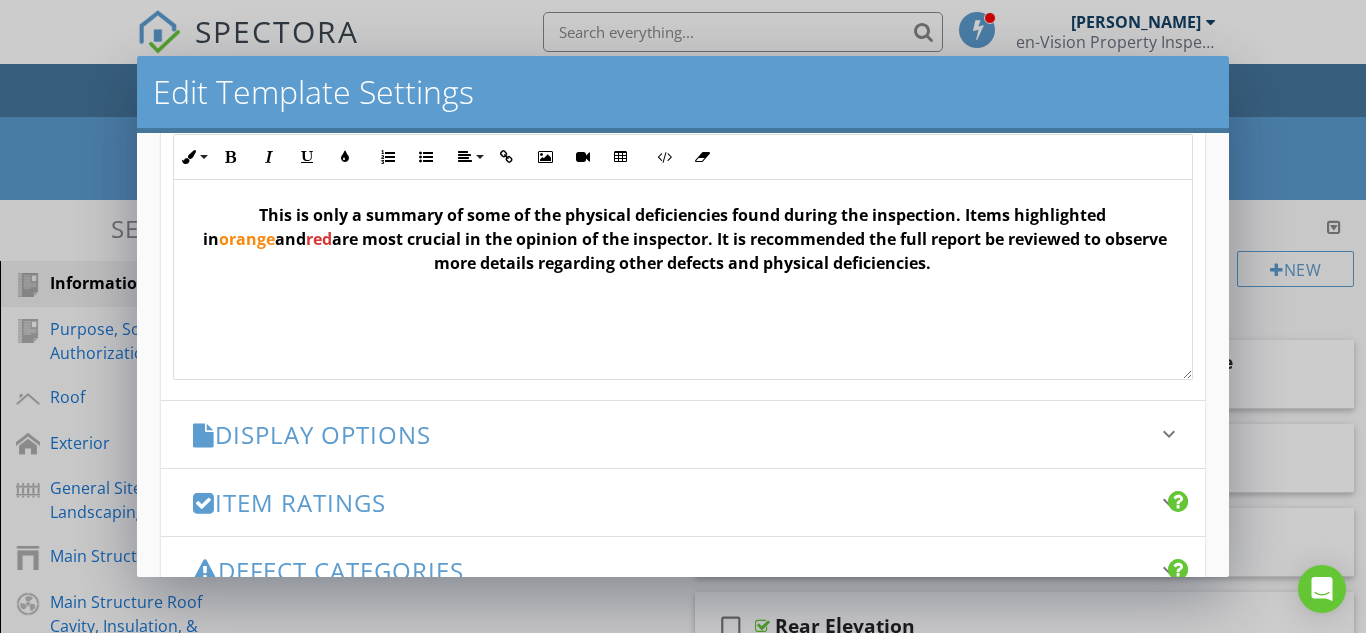 click on "Display Options" at bounding box center [671, 434] 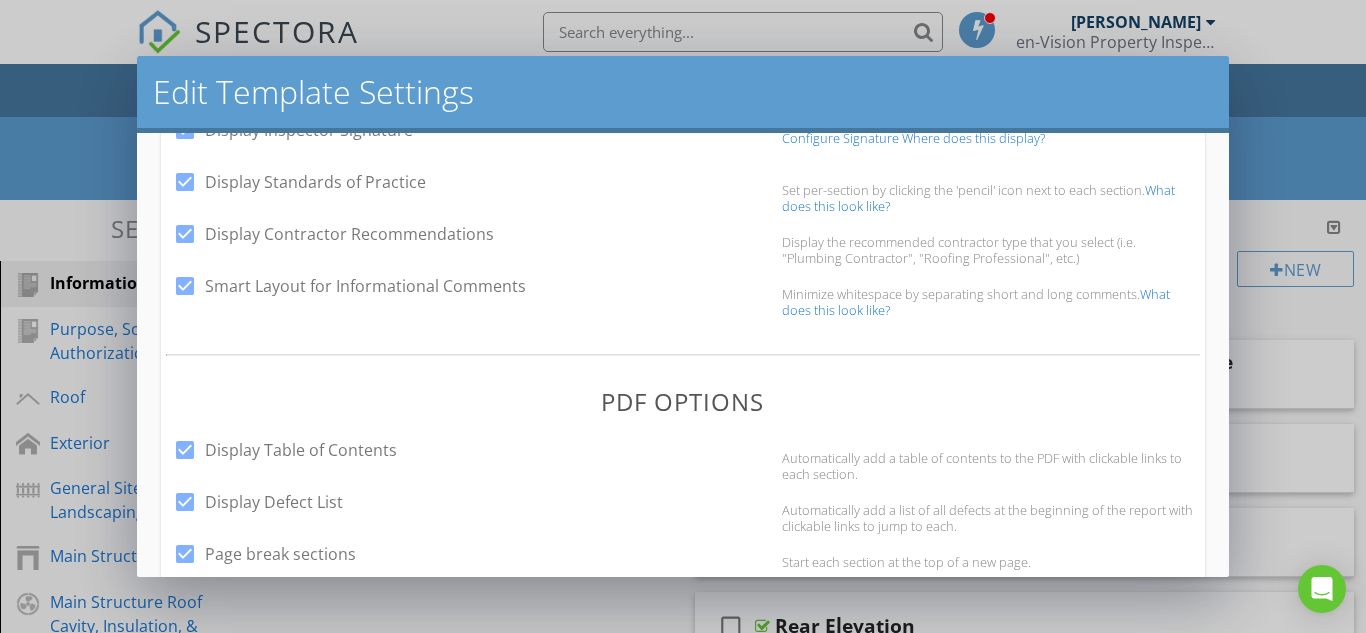 scroll, scrollTop: 500, scrollLeft: 0, axis: vertical 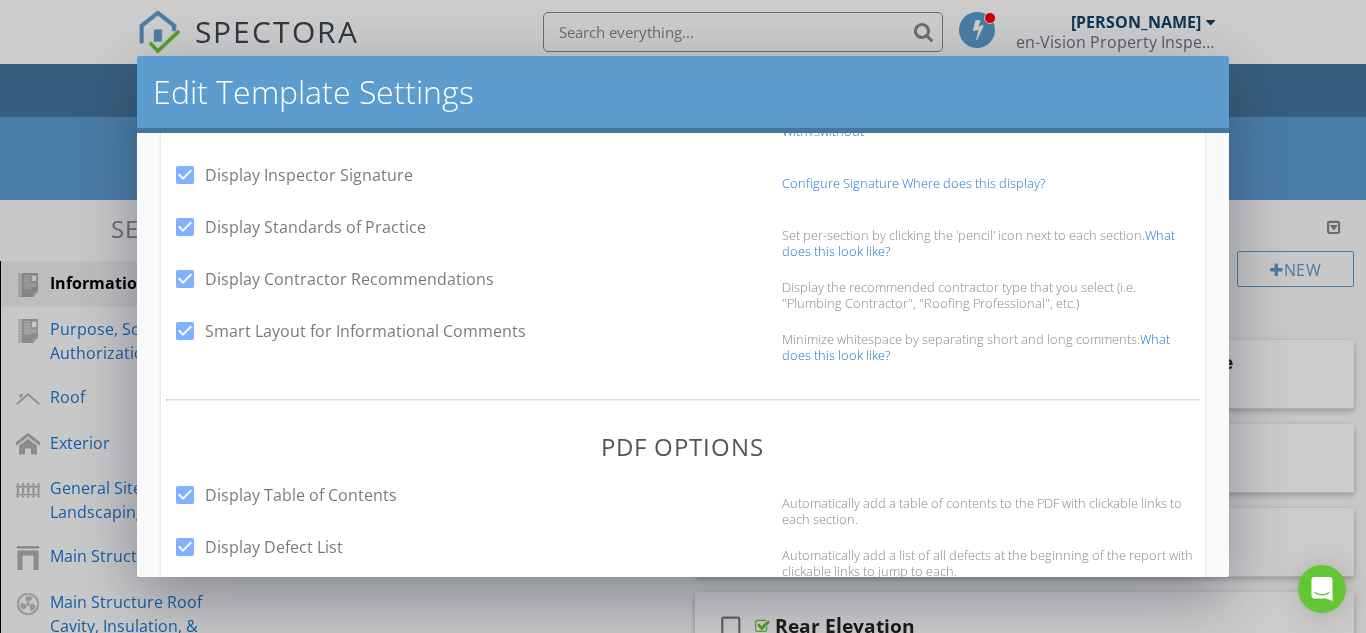 click at bounding box center (185, 227) 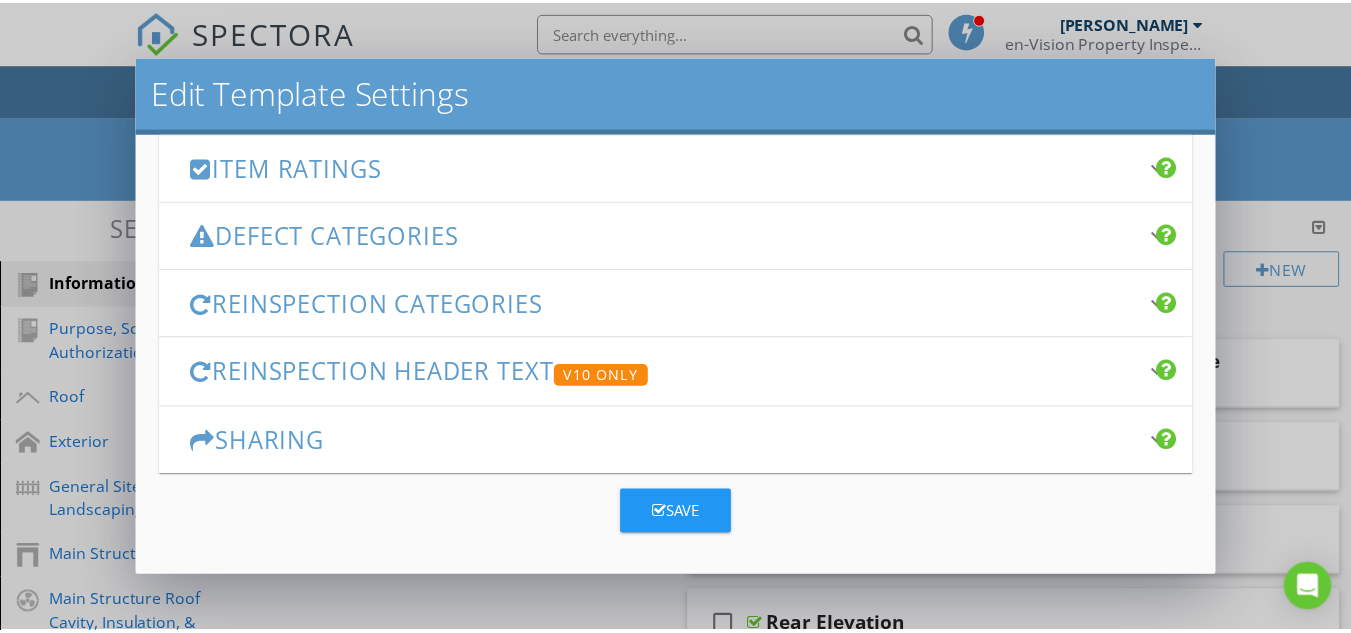 scroll, scrollTop: 1524, scrollLeft: 0, axis: vertical 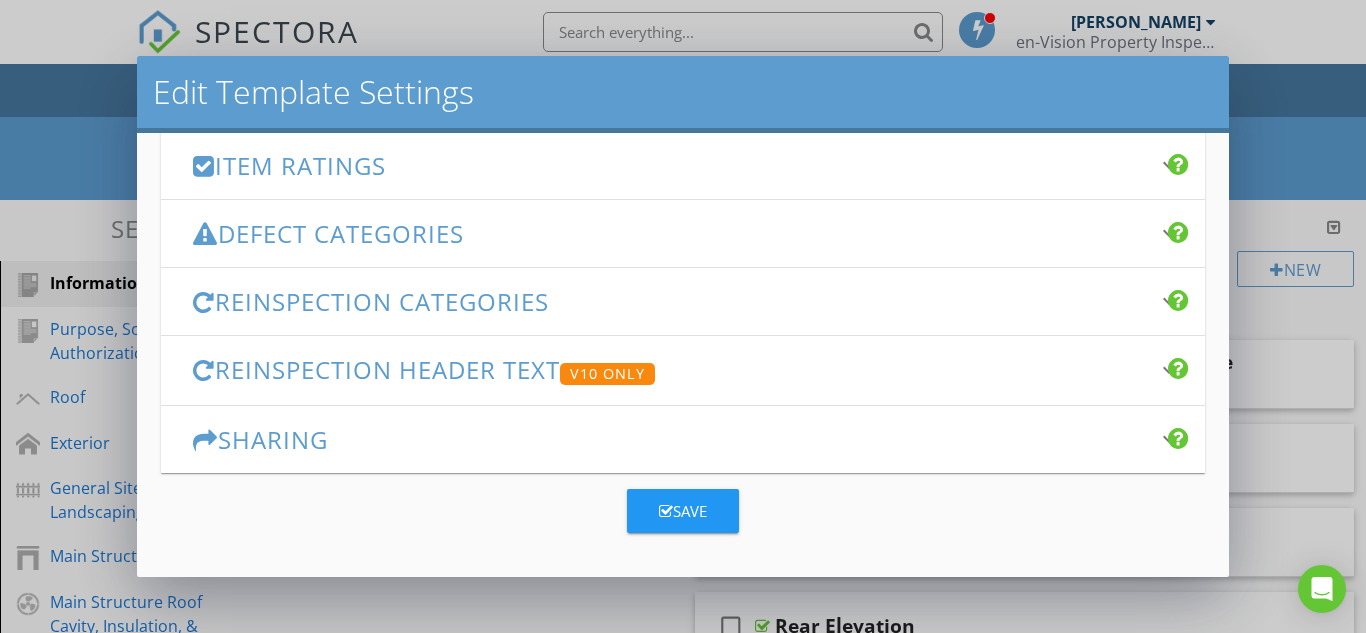 click on "Save" at bounding box center [683, 511] 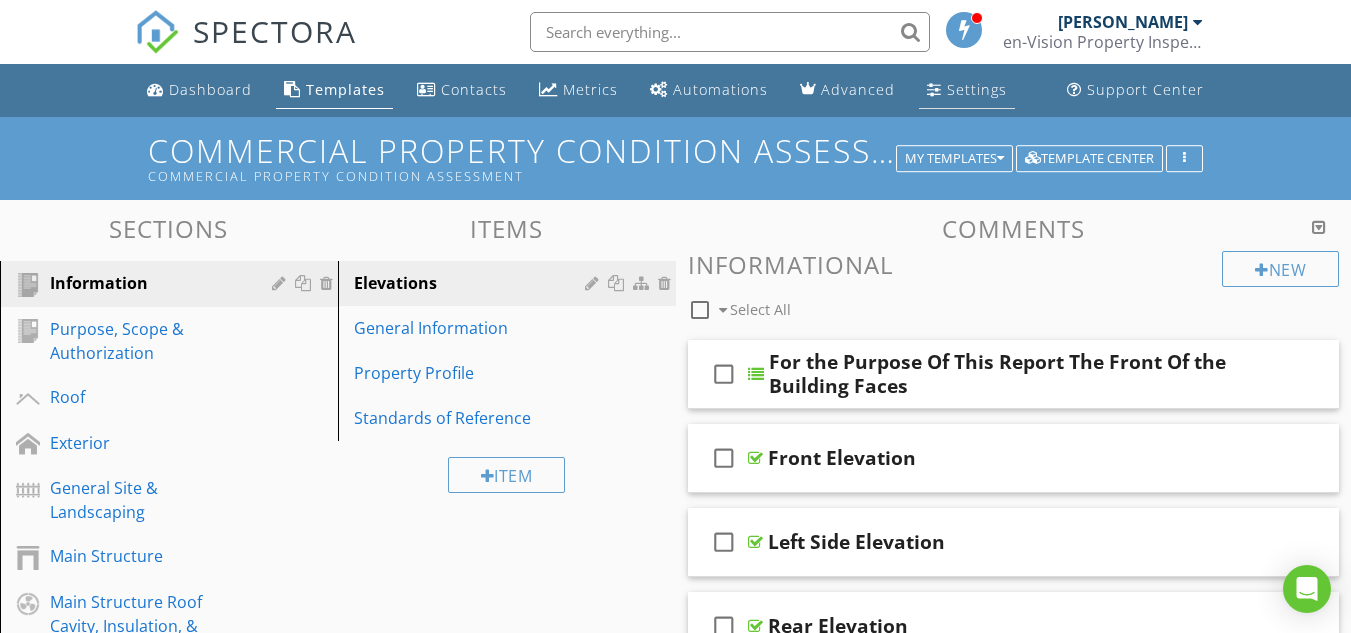 click on "Settings" at bounding box center [977, 89] 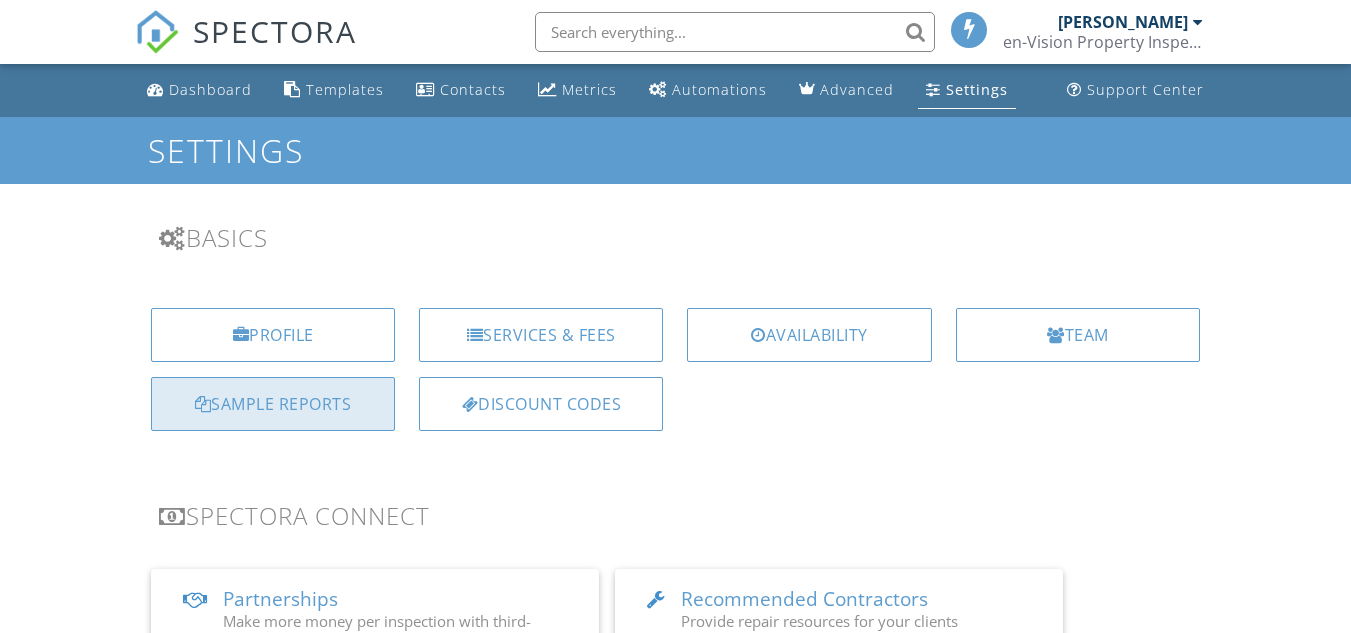 scroll, scrollTop: 0, scrollLeft: 0, axis: both 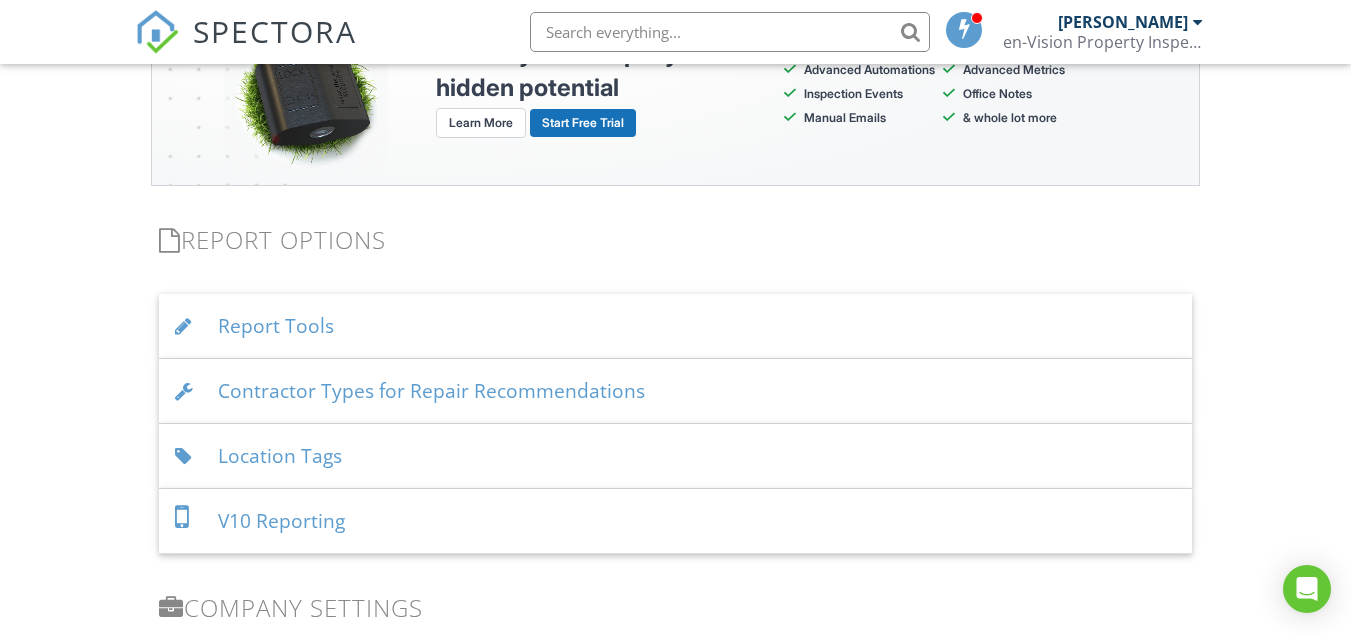 click on "Report Tools" at bounding box center (675, 326) 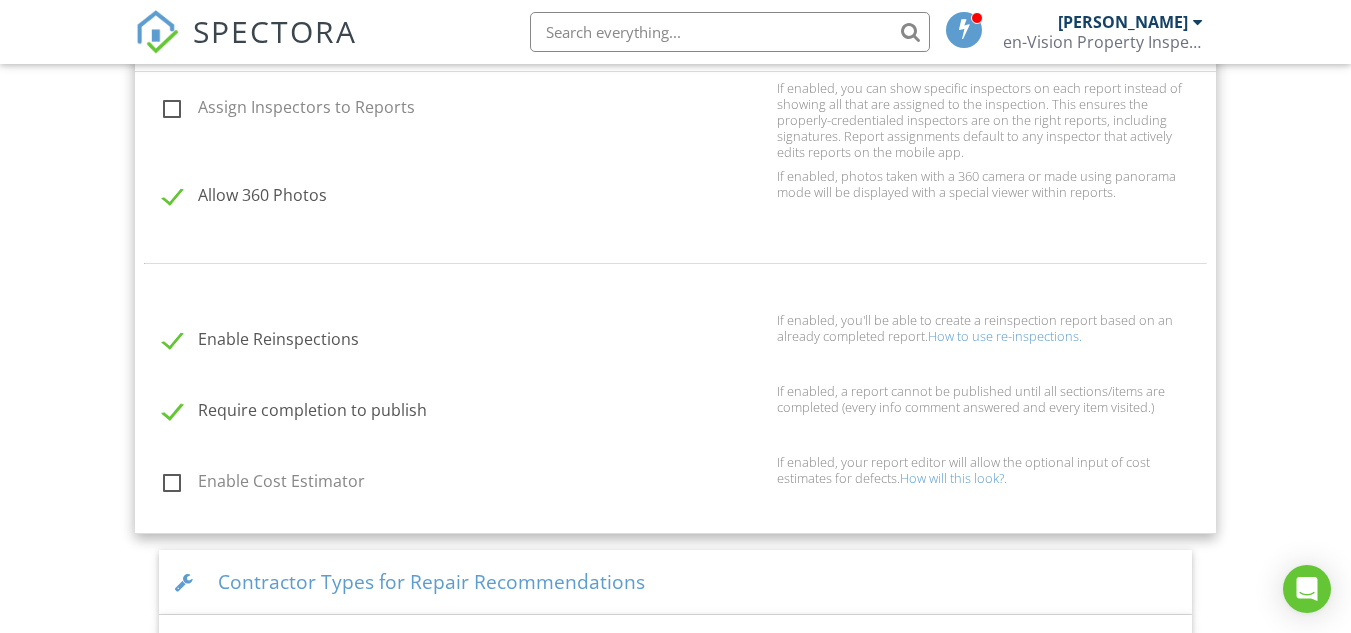 scroll, scrollTop: 2167, scrollLeft: 0, axis: vertical 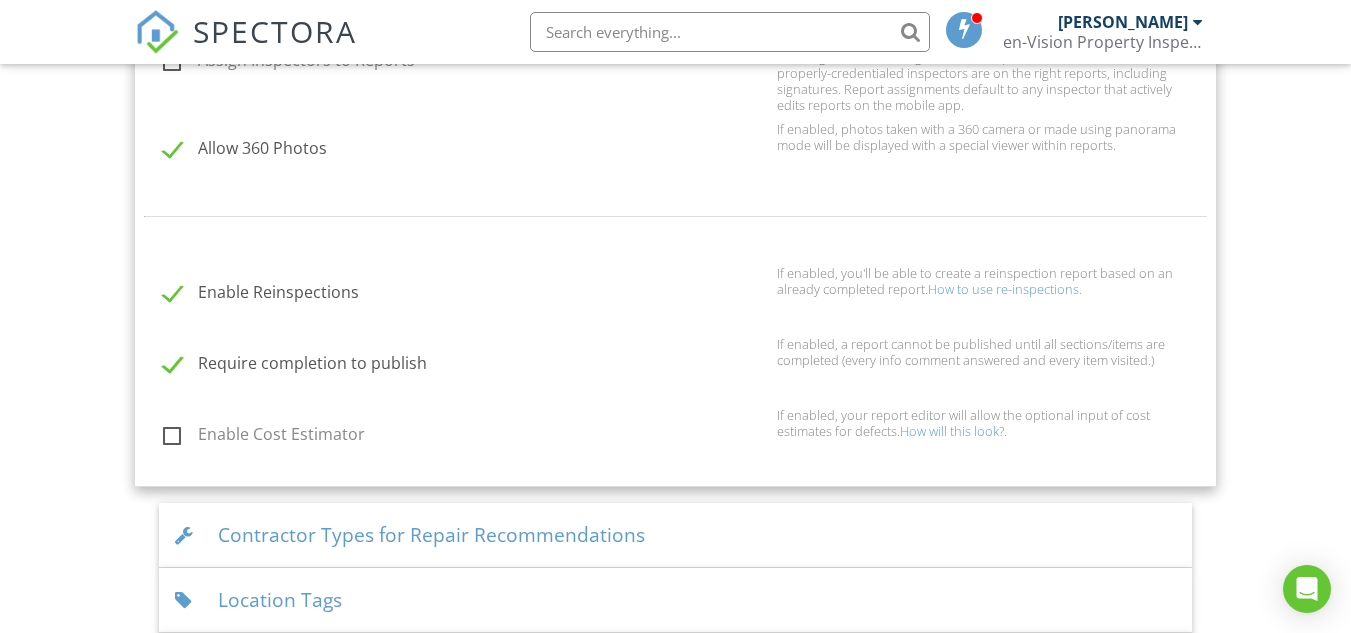 click on "How will this look?" at bounding box center (952, 431) 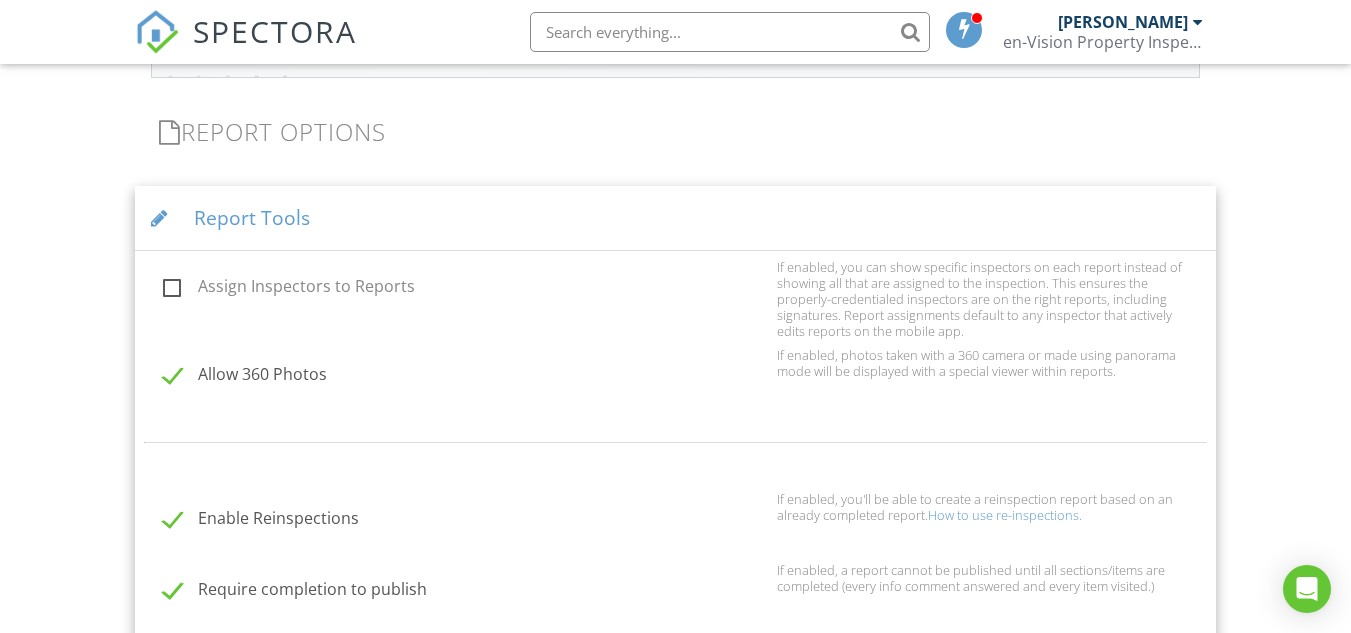 scroll, scrollTop: 2167, scrollLeft: 0, axis: vertical 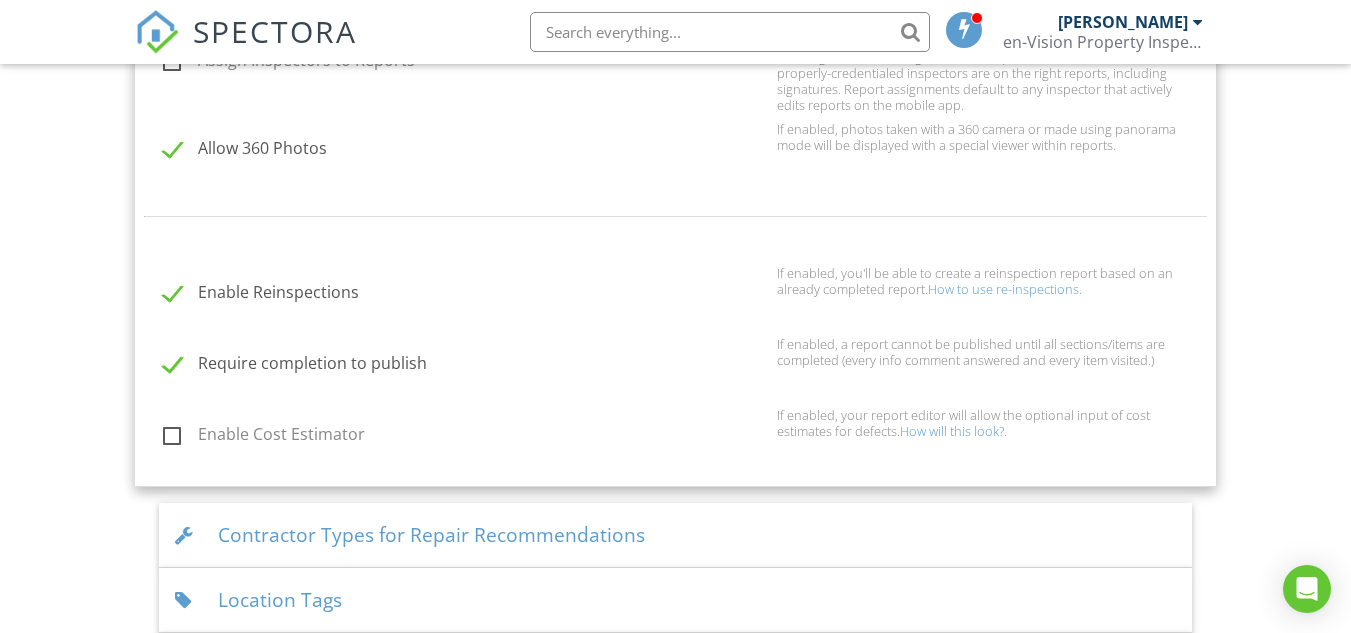 click on "Enable Cost Estimator" at bounding box center [464, 437] 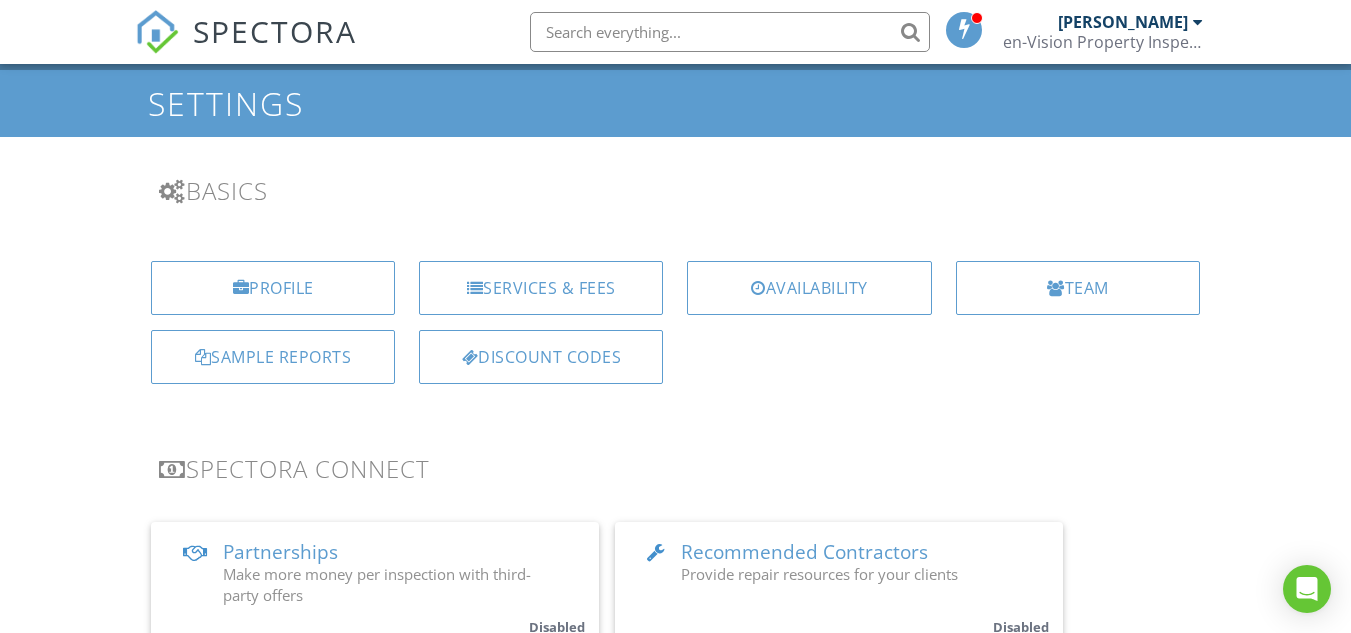 scroll, scrollTop: 0, scrollLeft: 0, axis: both 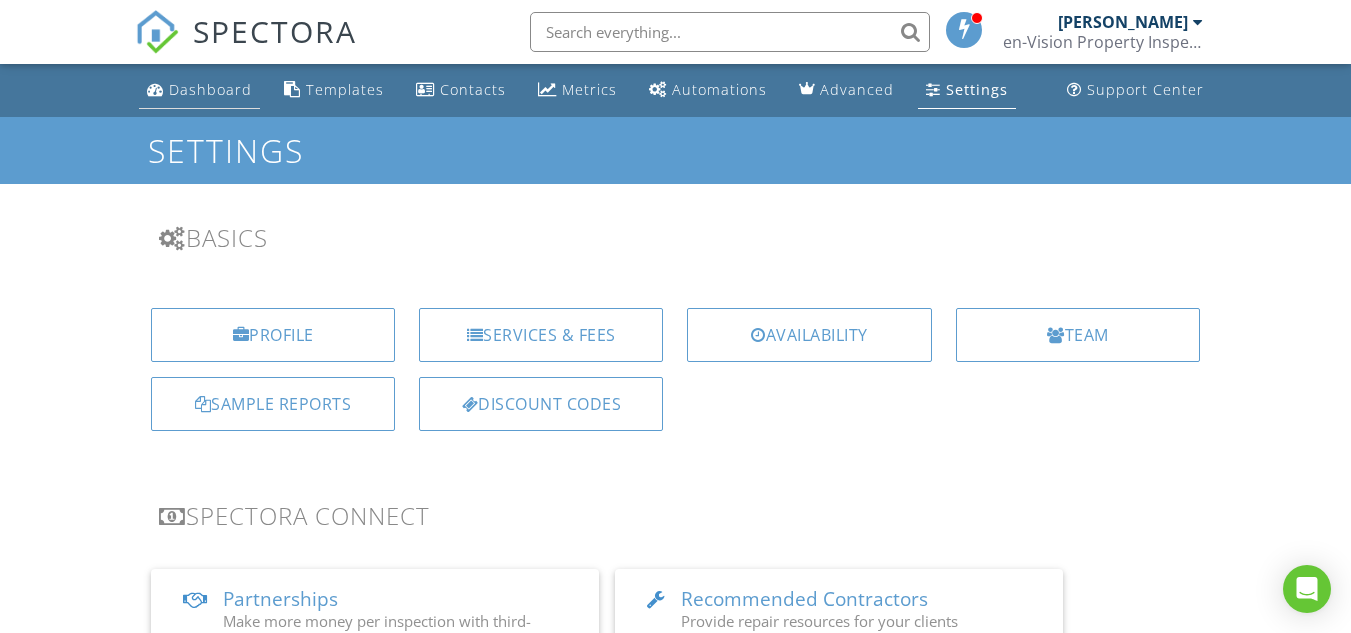 click on "Dashboard" at bounding box center (210, 89) 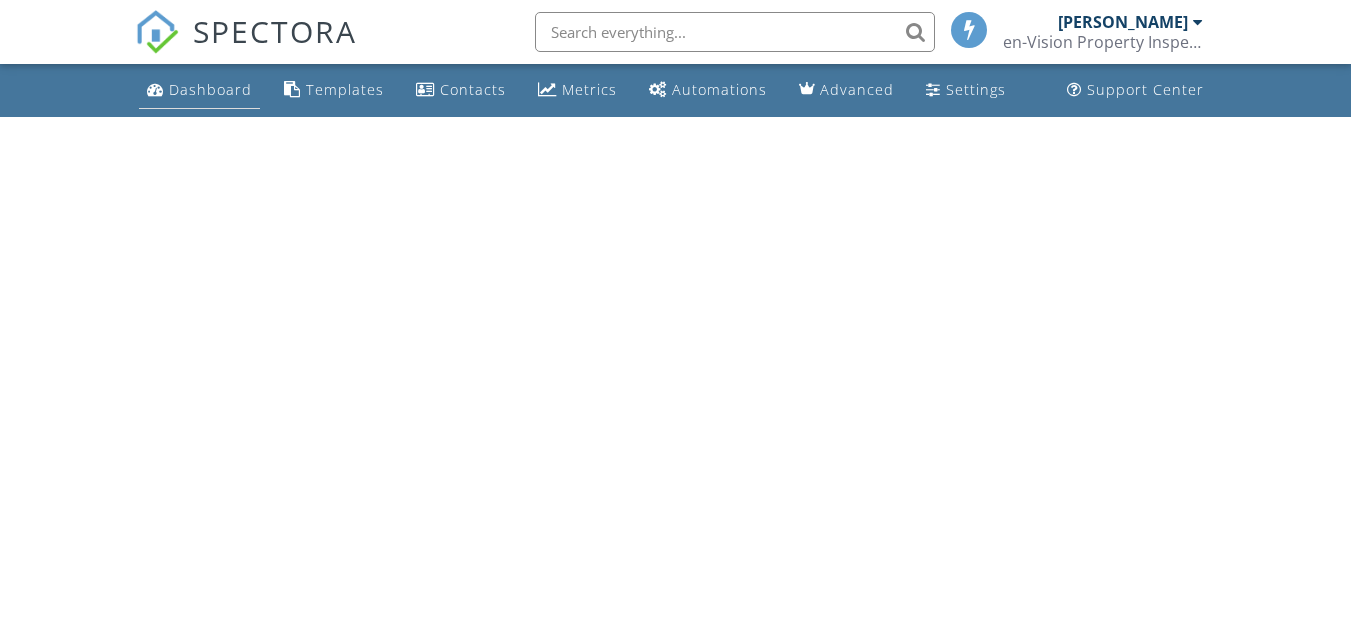 scroll, scrollTop: 0, scrollLeft: 0, axis: both 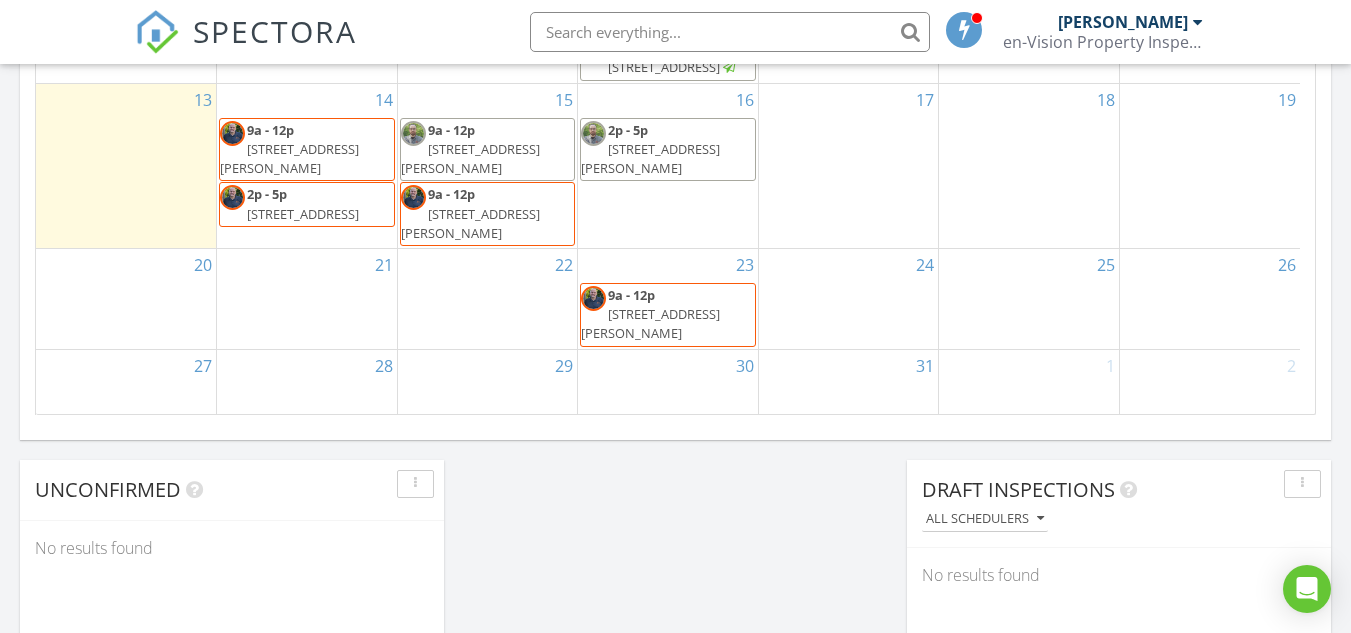 click on "3580 Hazelton Ave, Rochester Hills 48307" at bounding box center [289, 158] 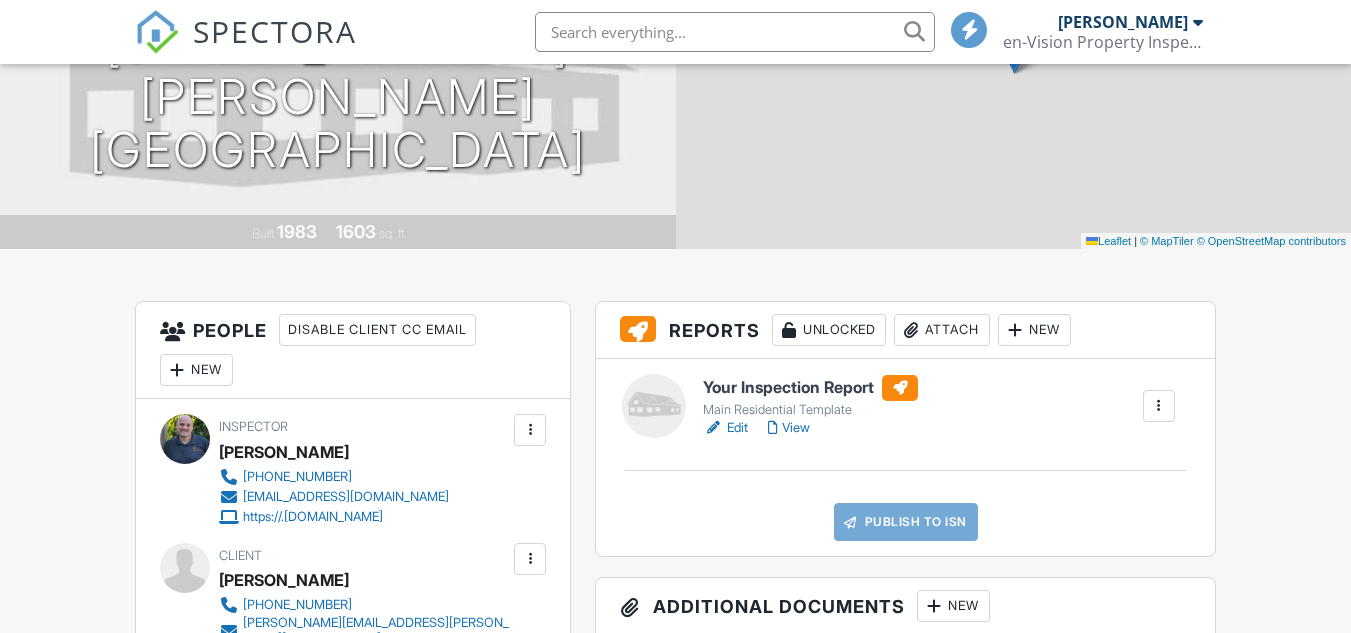 scroll, scrollTop: 0, scrollLeft: 0, axis: both 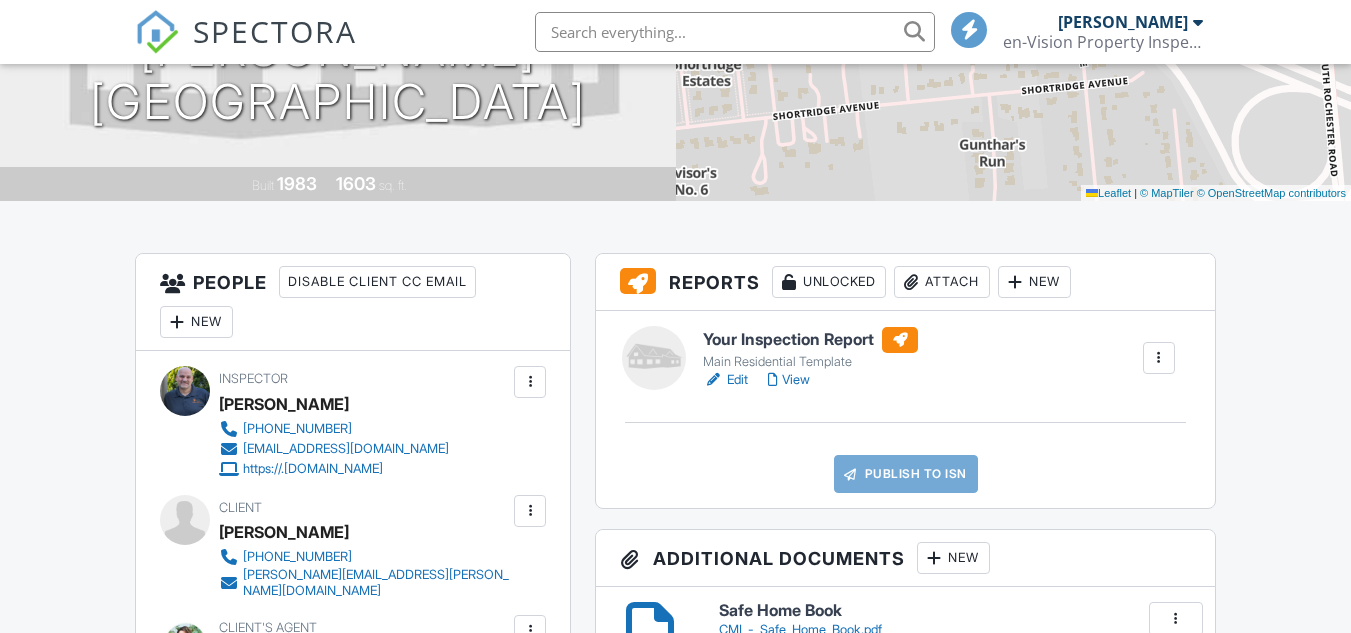 click on "Edit" at bounding box center (725, 380) 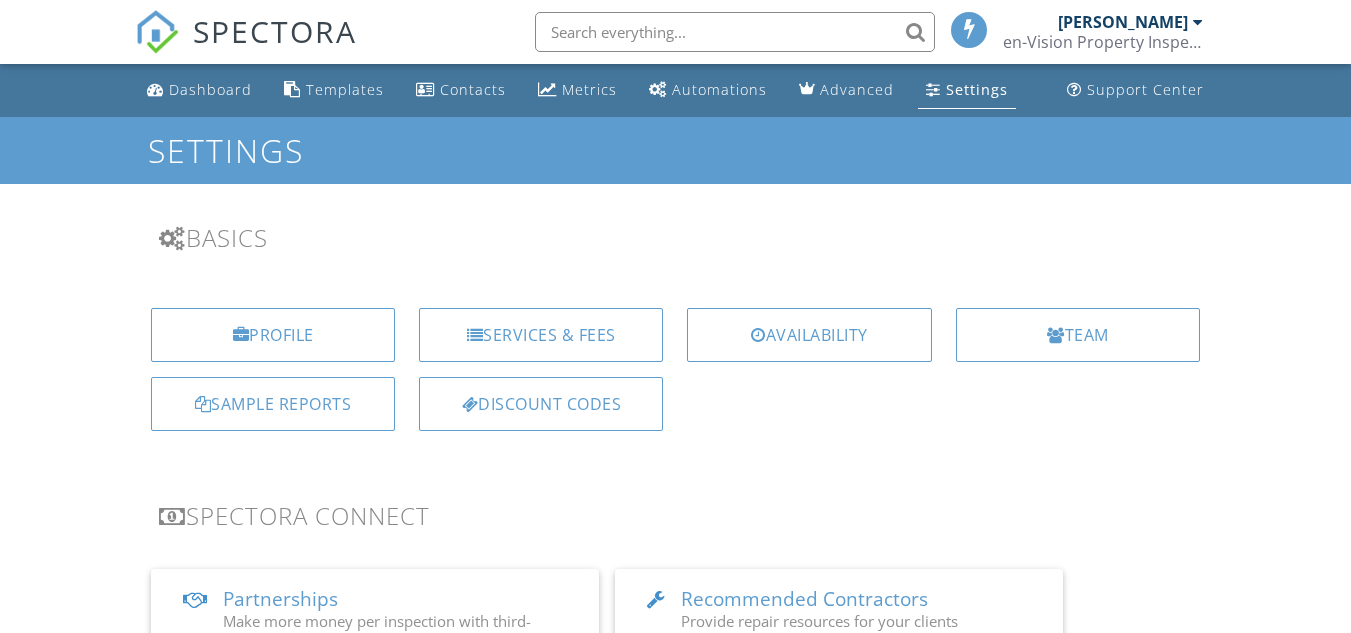 scroll, scrollTop: 0, scrollLeft: 0, axis: both 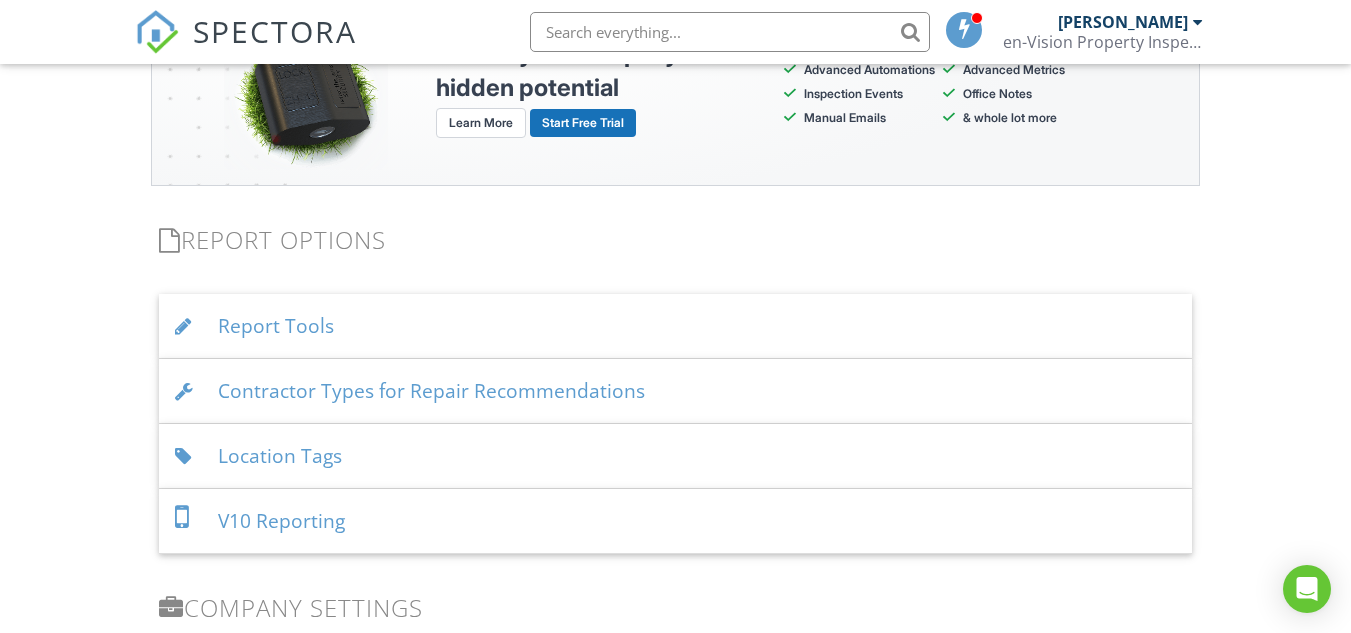 click on "Report Tools" at bounding box center (675, 326) 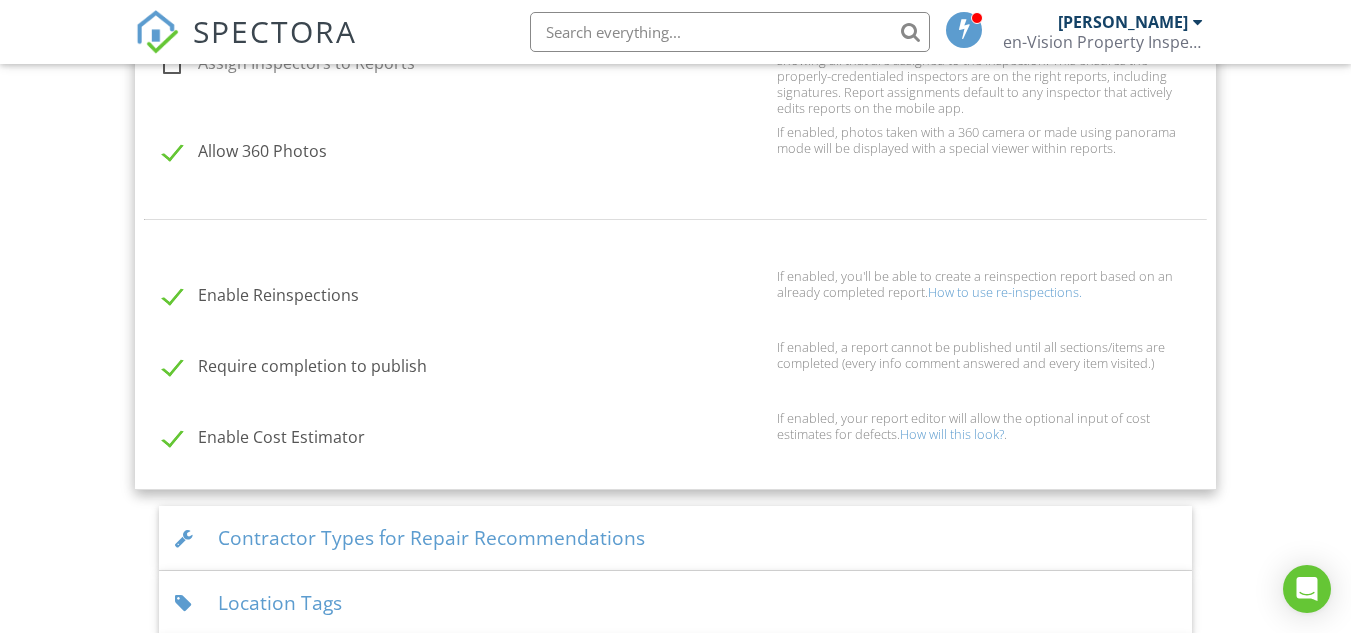 scroll, scrollTop: 2167, scrollLeft: 0, axis: vertical 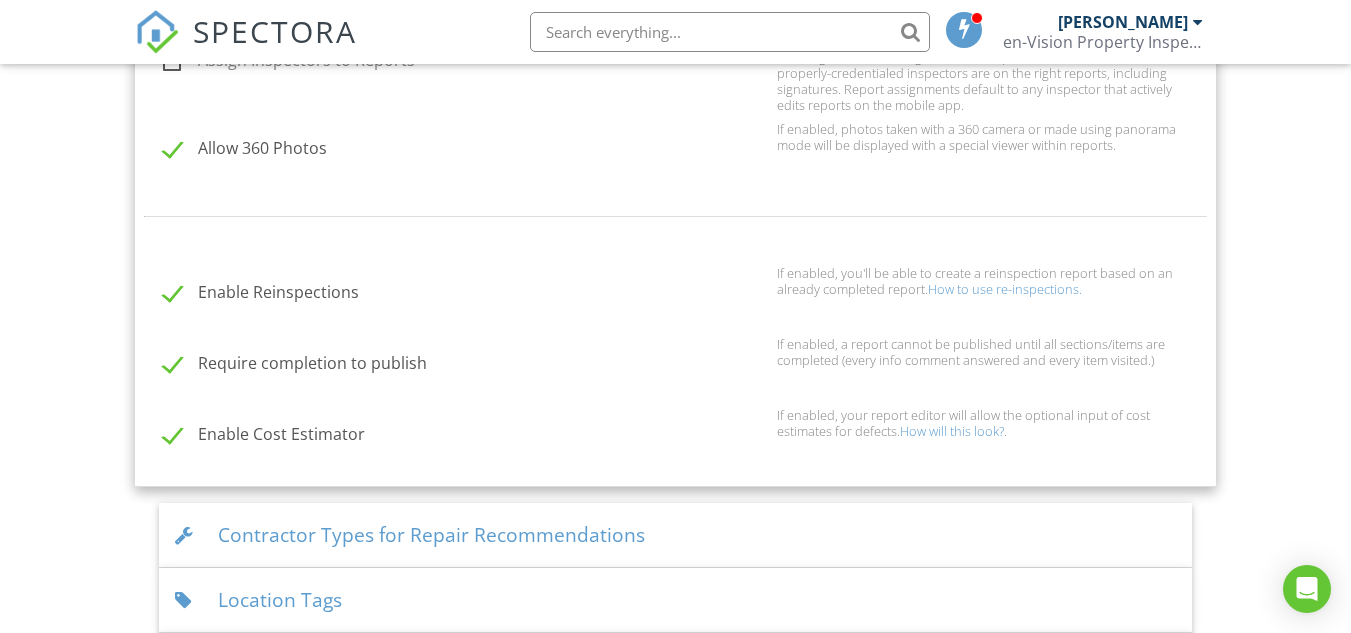 click on "Enable Cost Estimator" at bounding box center (464, 437) 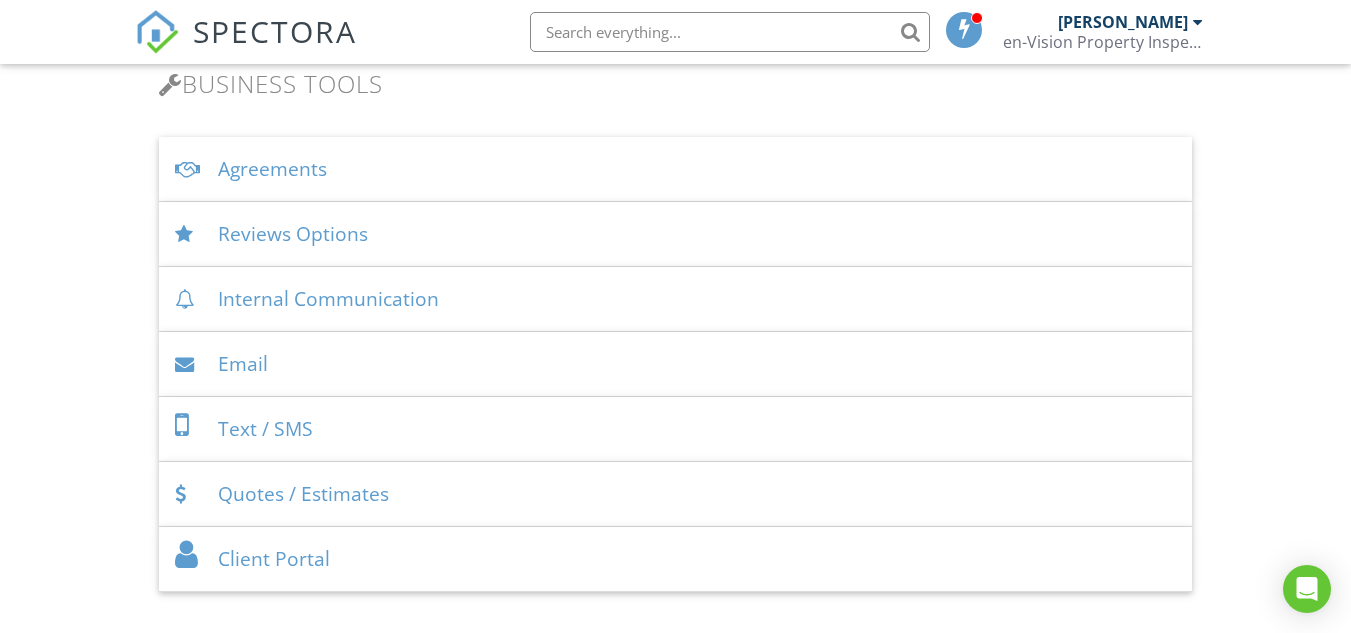 scroll, scrollTop: 0, scrollLeft: 0, axis: both 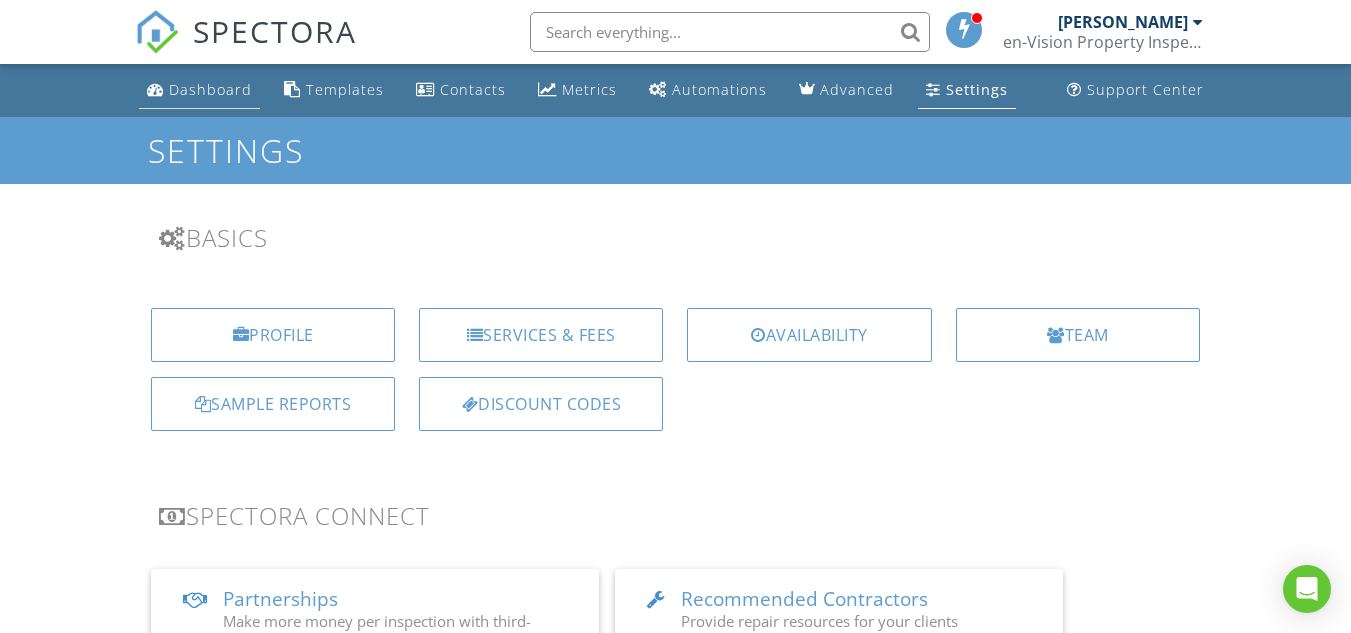 click on "Dashboard" at bounding box center [210, 89] 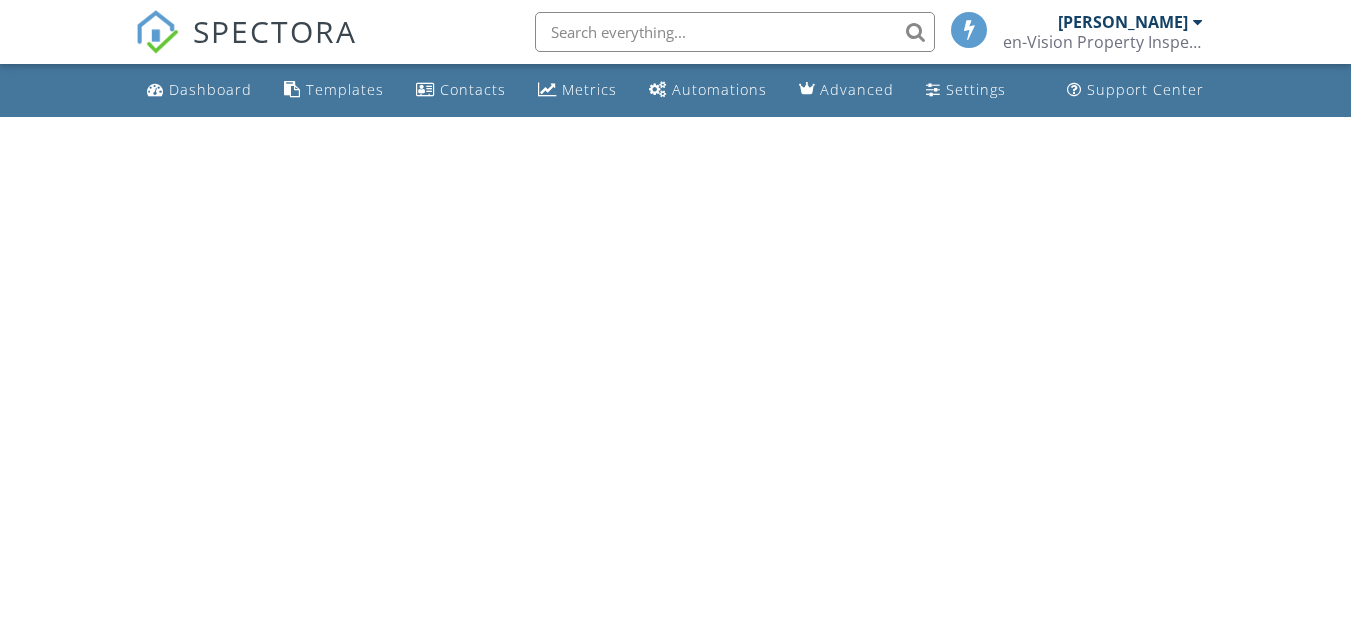 scroll, scrollTop: 0, scrollLeft: 0, axis: both 